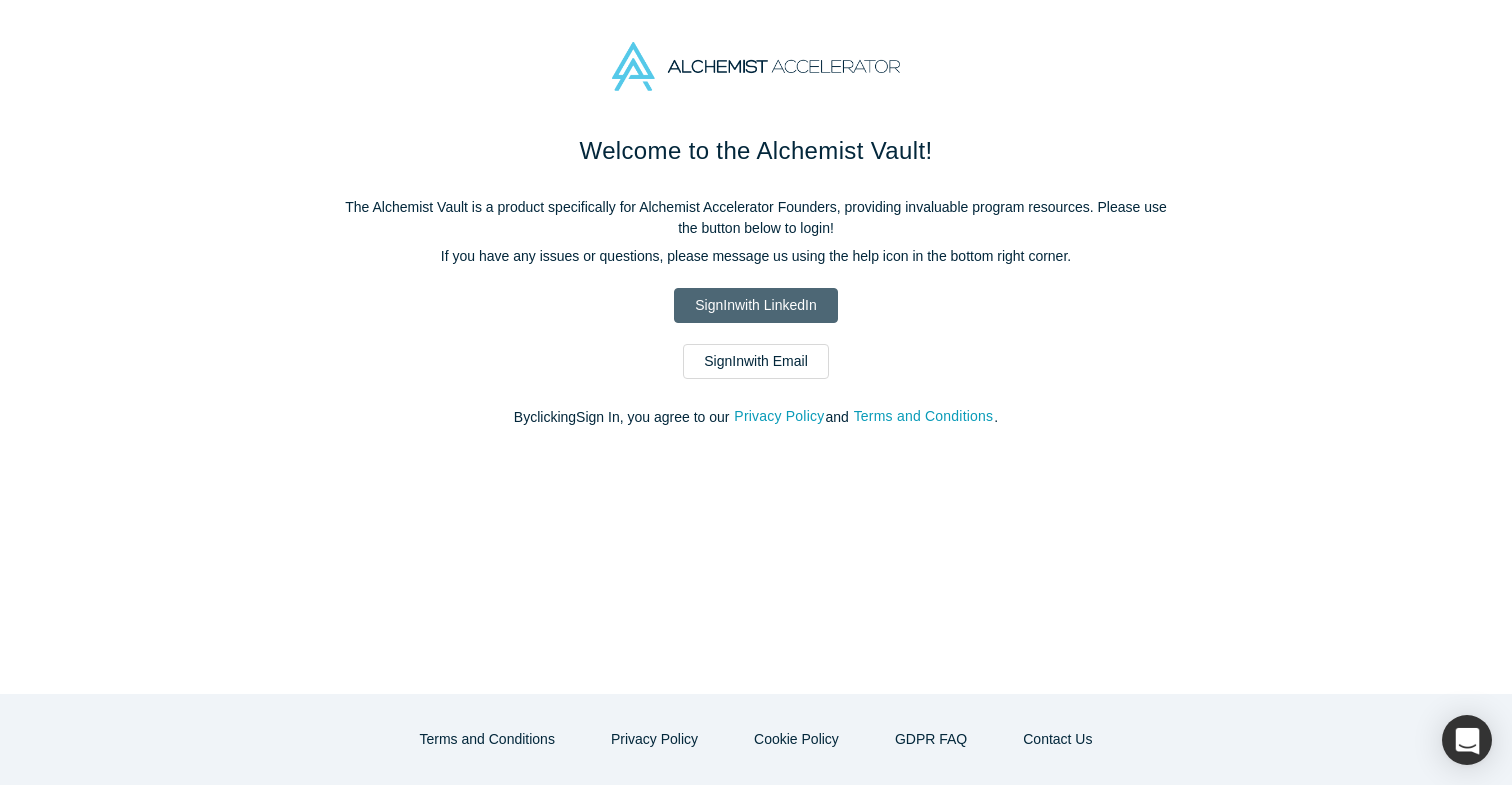 scroll, scrollTop: 0, scrollLeft: 0, axis: both 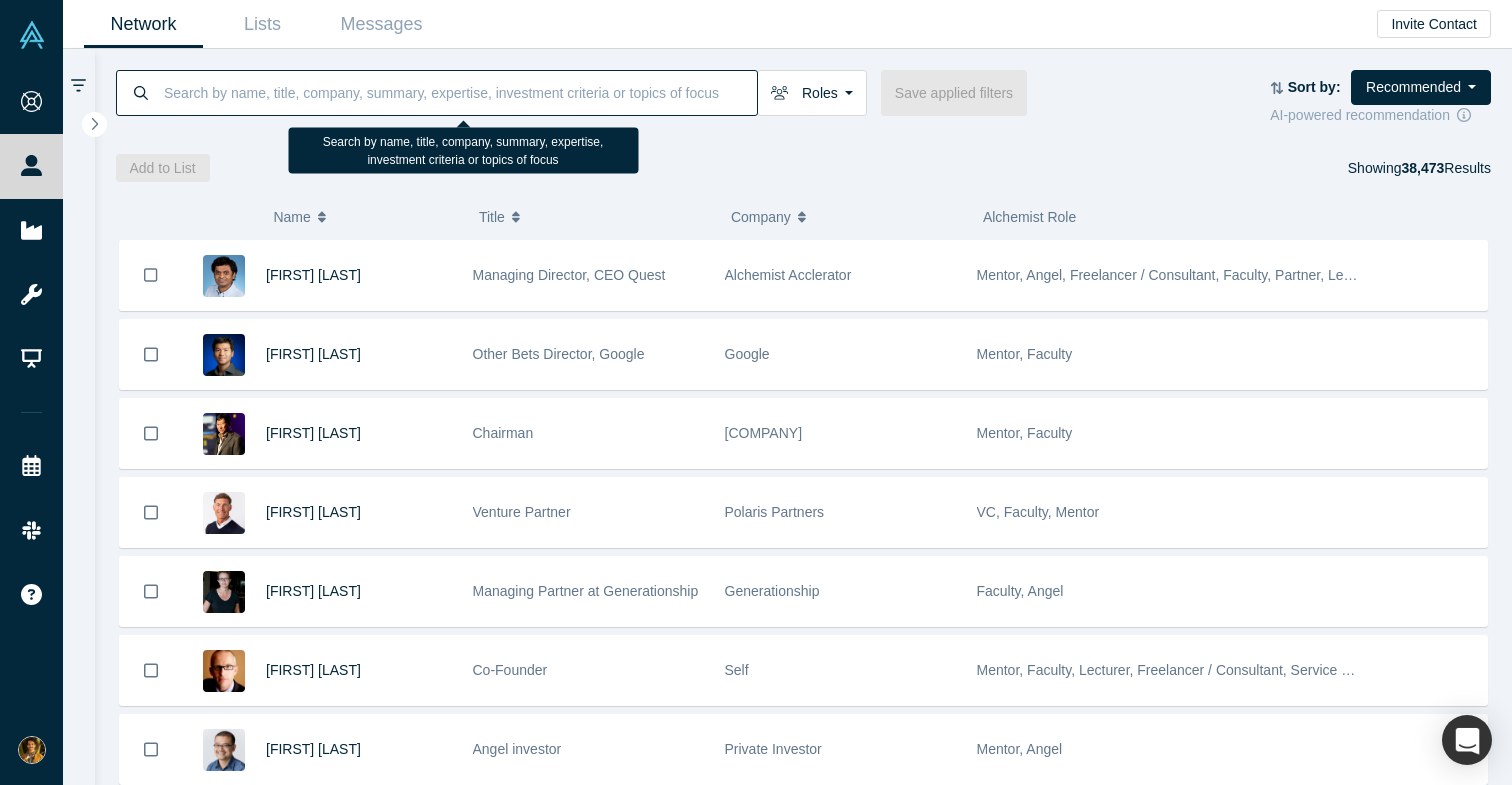 click at bounding box center (459, 92) 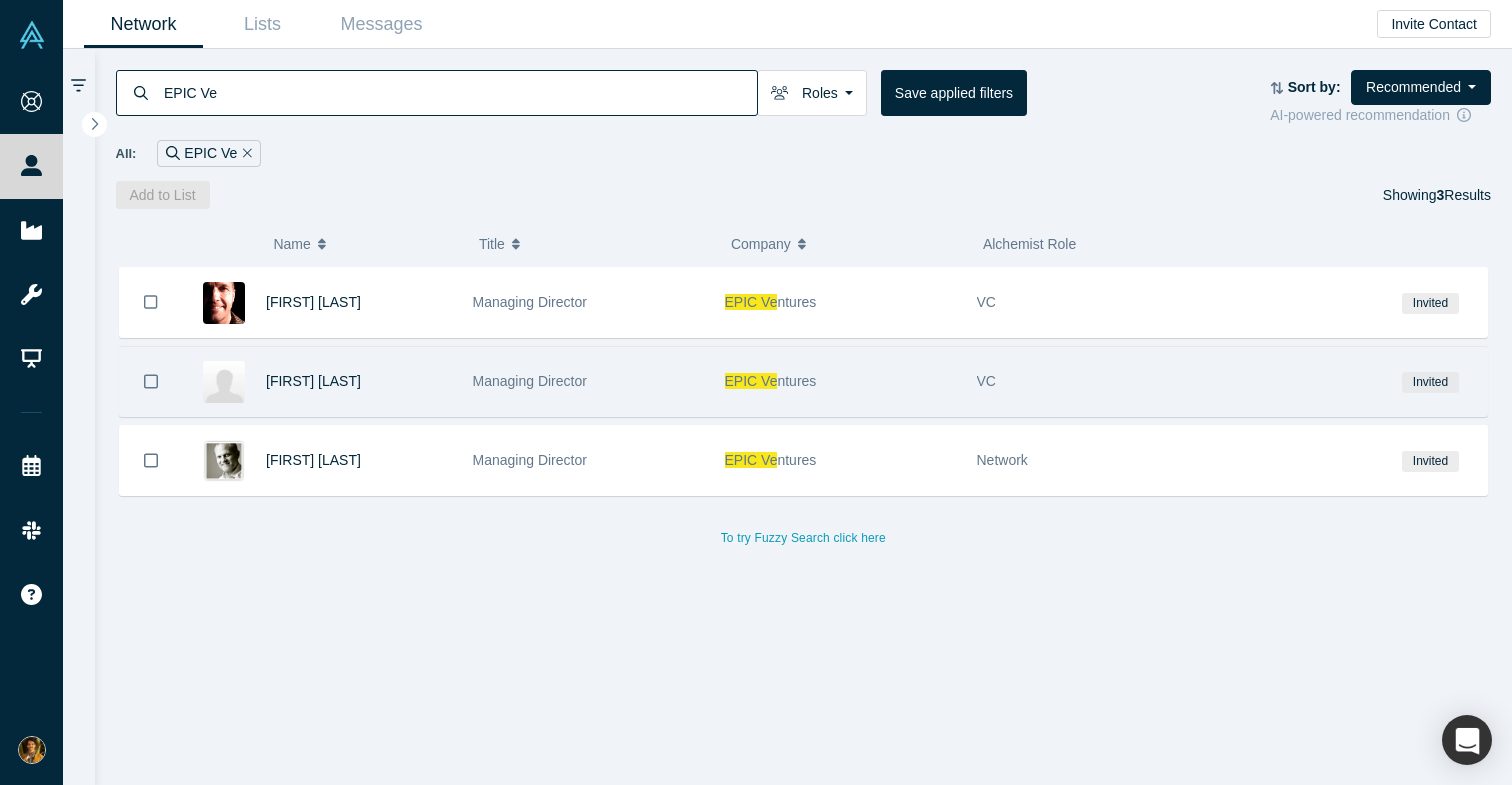 type on "EPIC Ve" 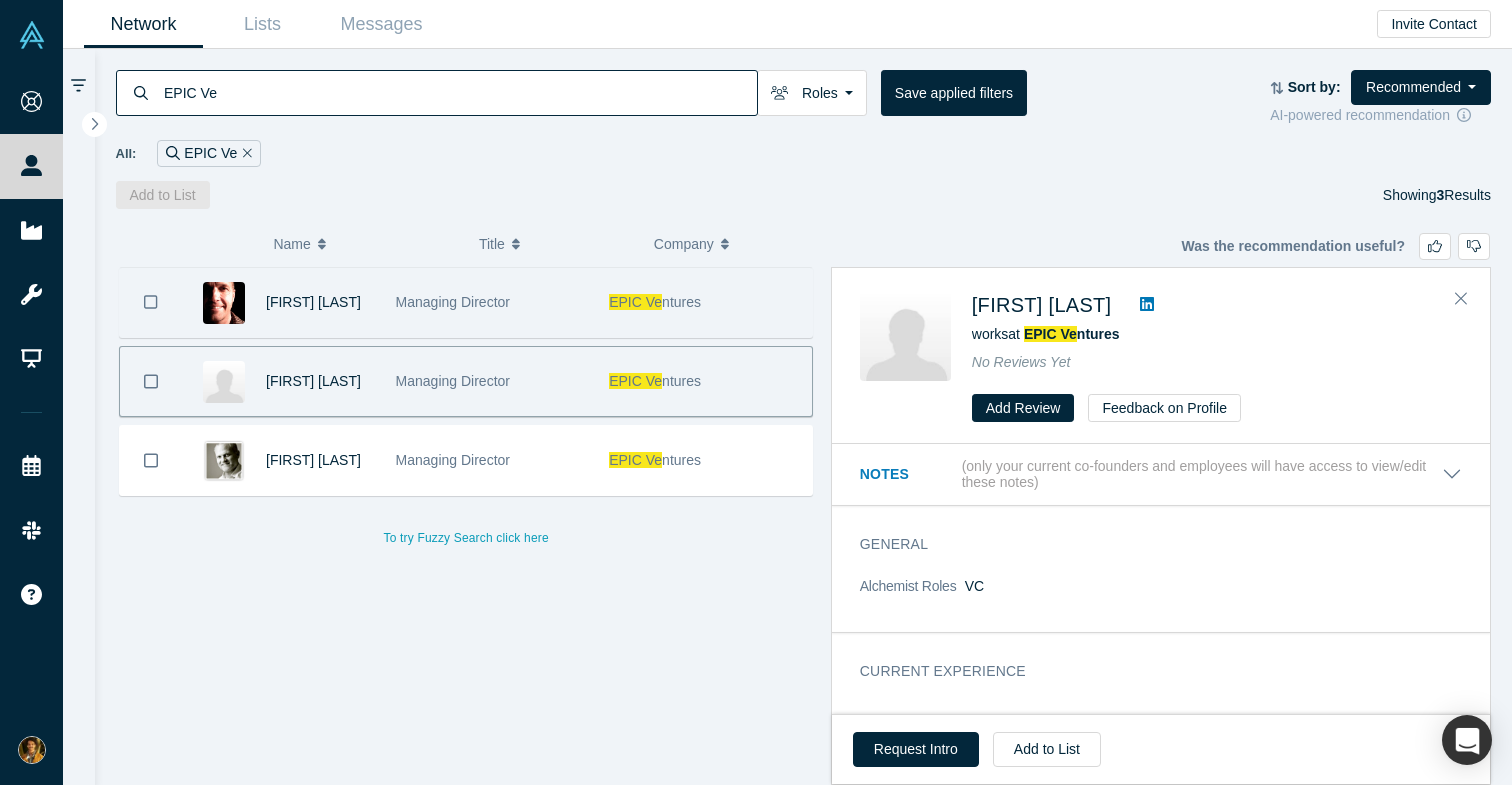 click on "[COMPANY]" at bounding box center (705, 302) 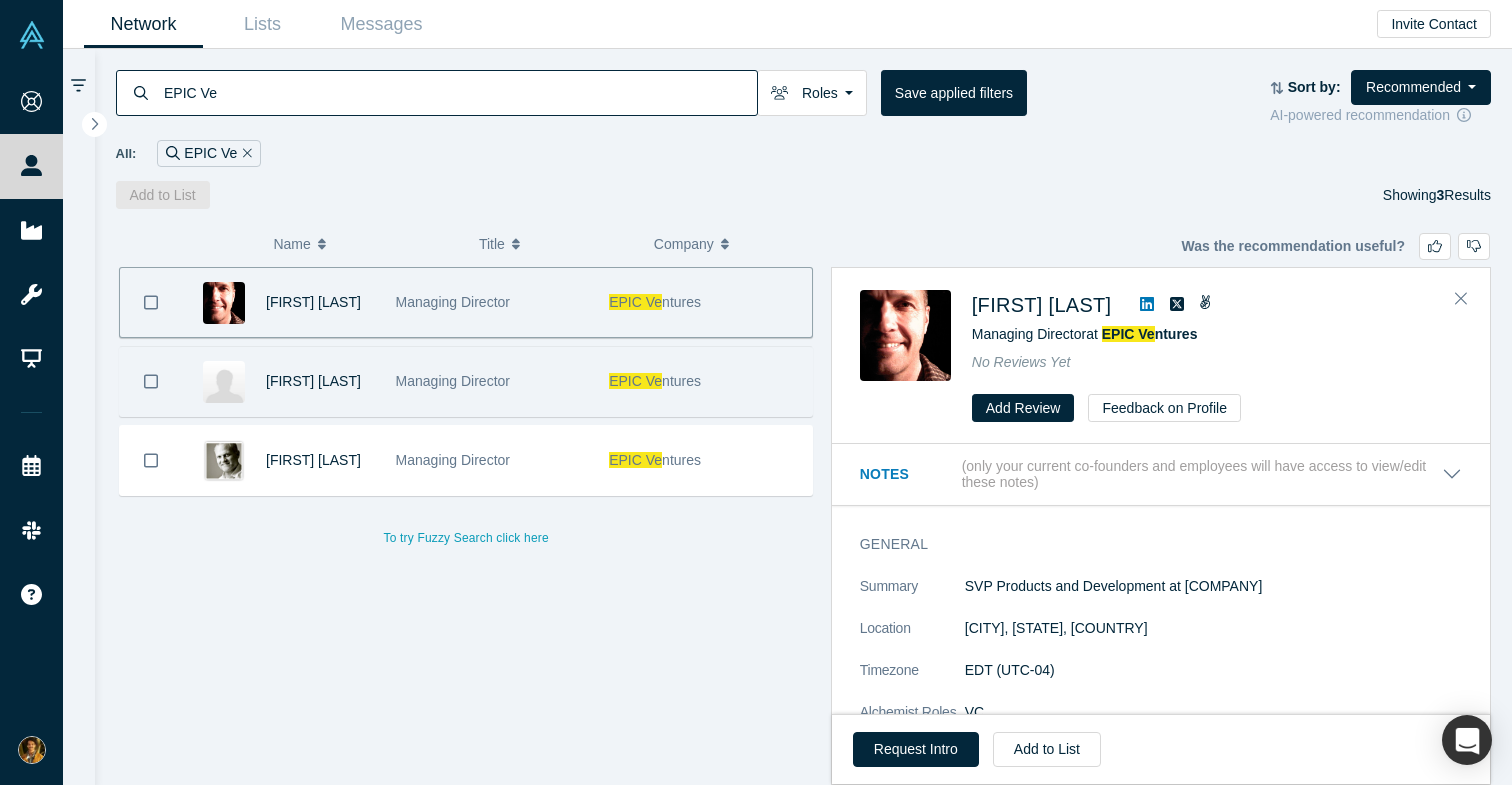 scroll, scrollTop: 0, scrollLeft: 0, axis: both 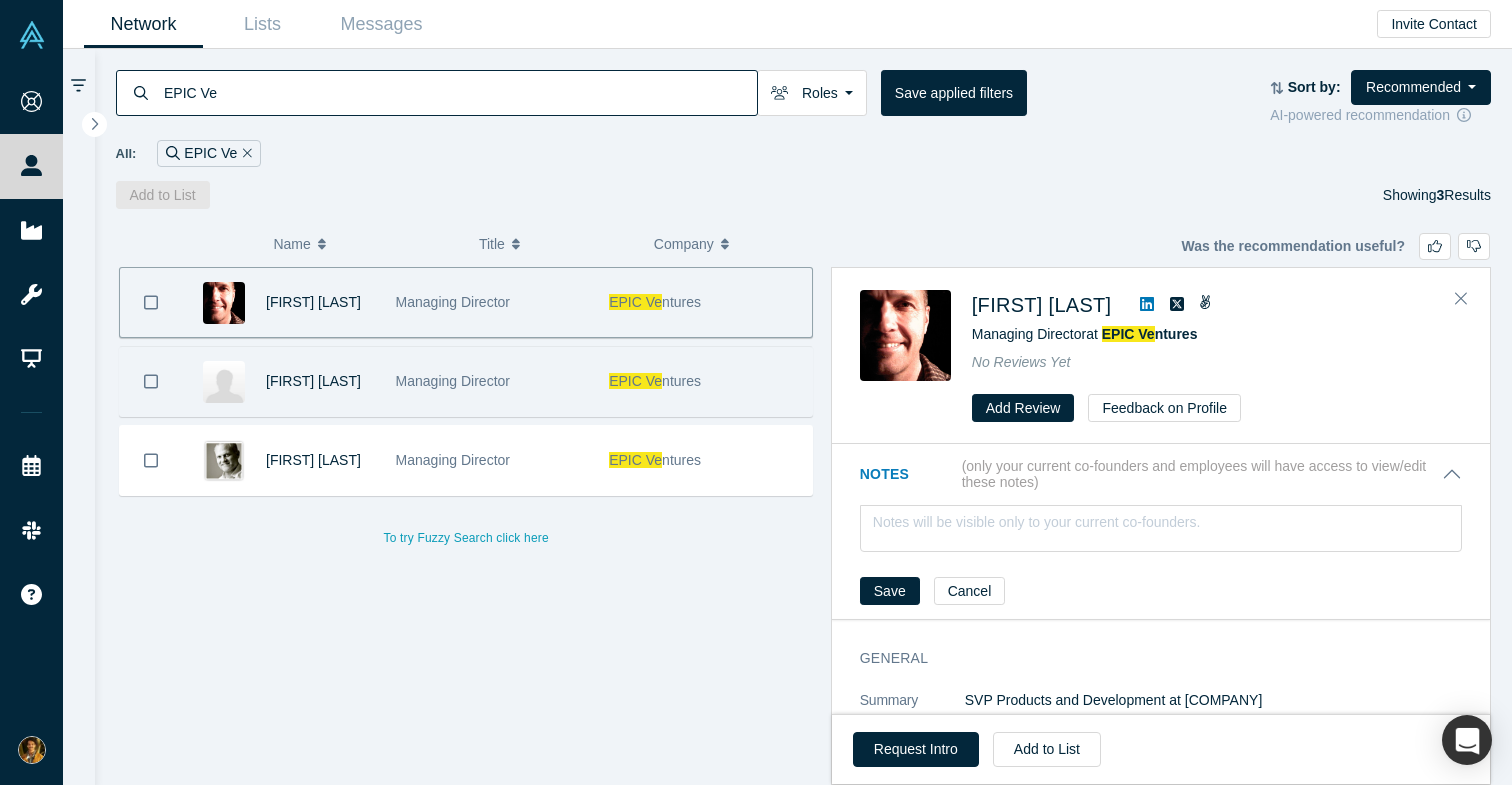 click on "(only your current co-founders and employees will have access to view/edit these notes)" at bounding box center (1202, 475) 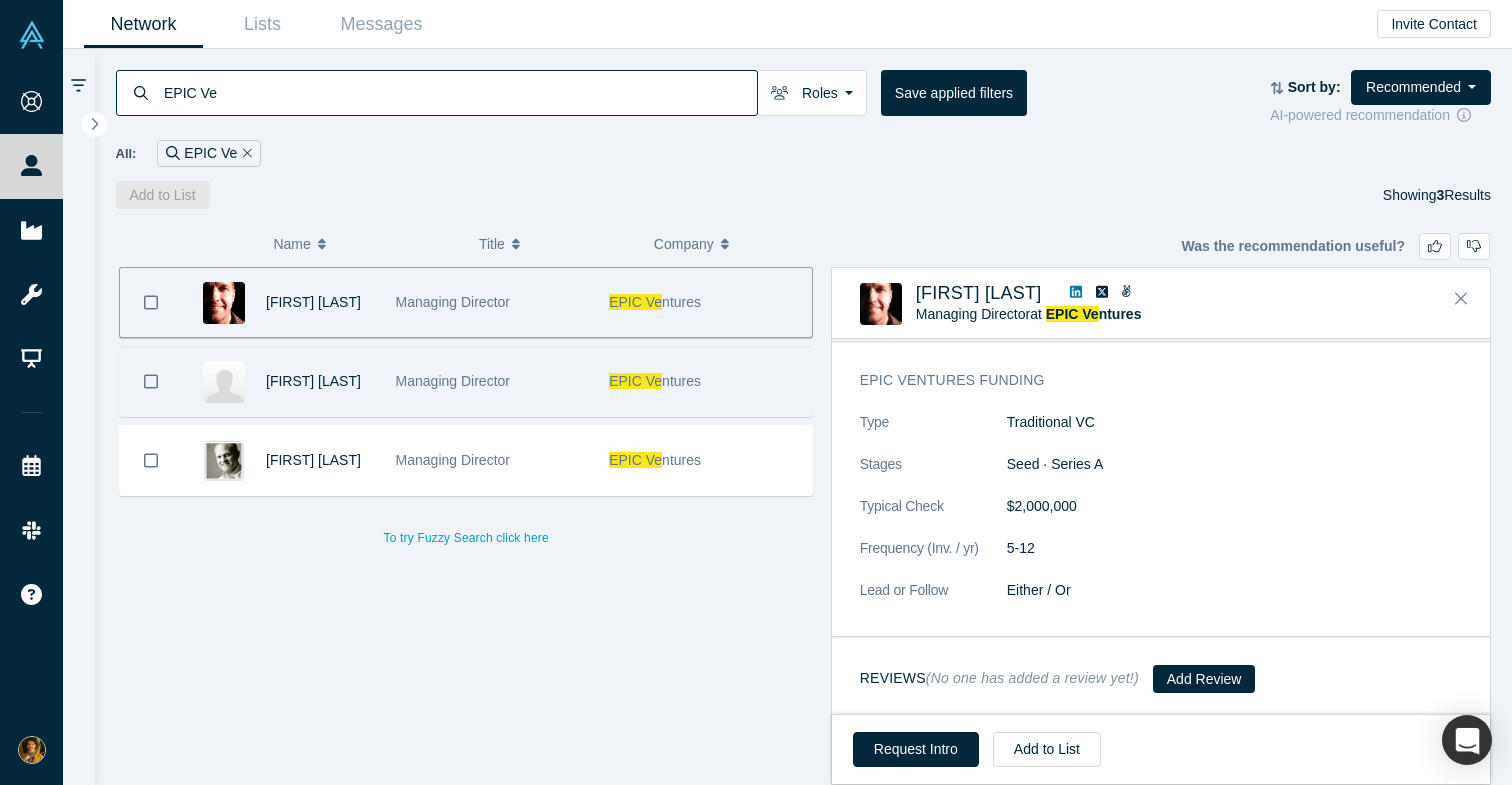 scroll, scrollTop: 760, scrollLeft: 0, axis: vertical 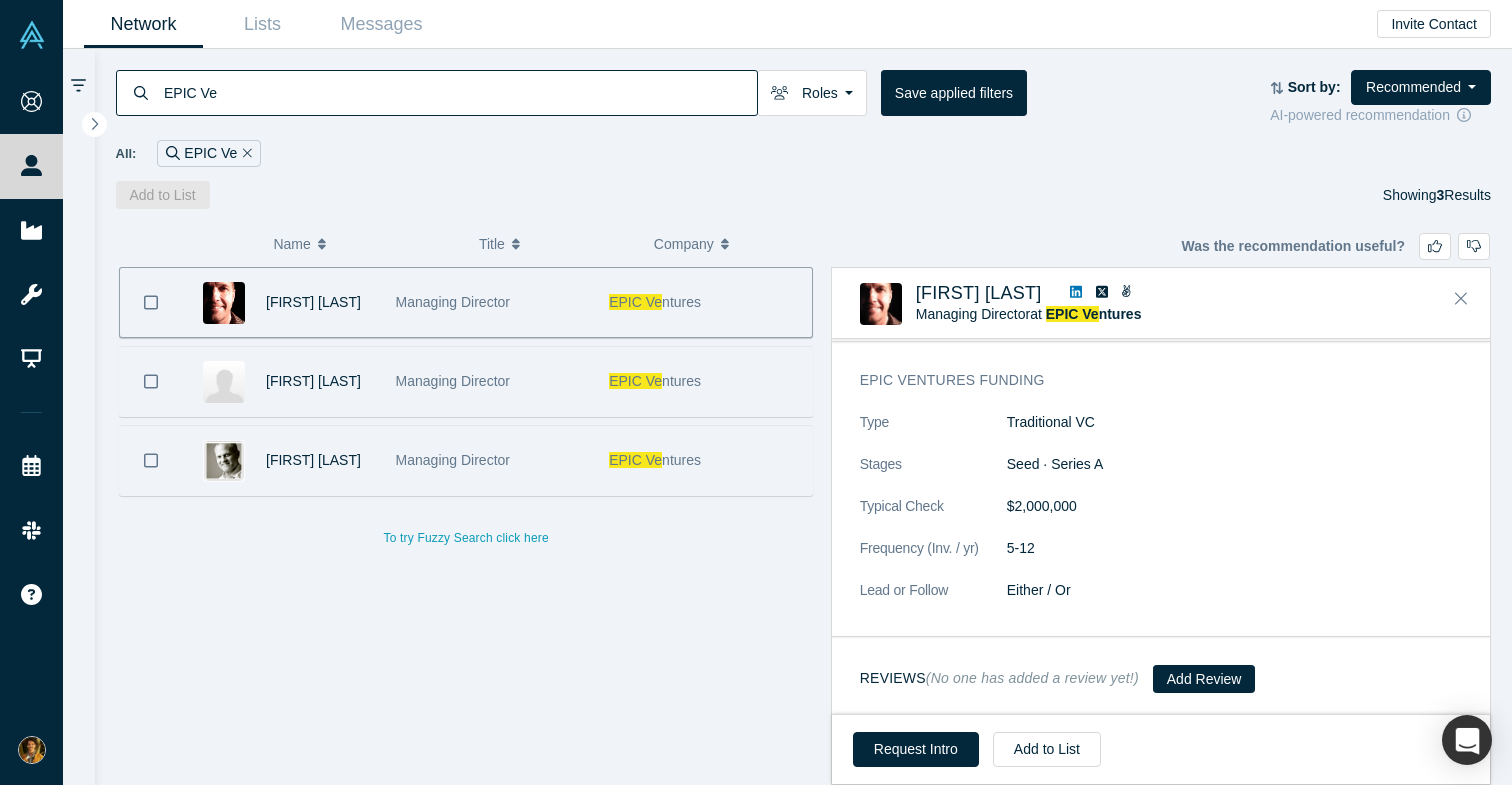 click on "[COMPANY]" at bounding box center [705, 460] 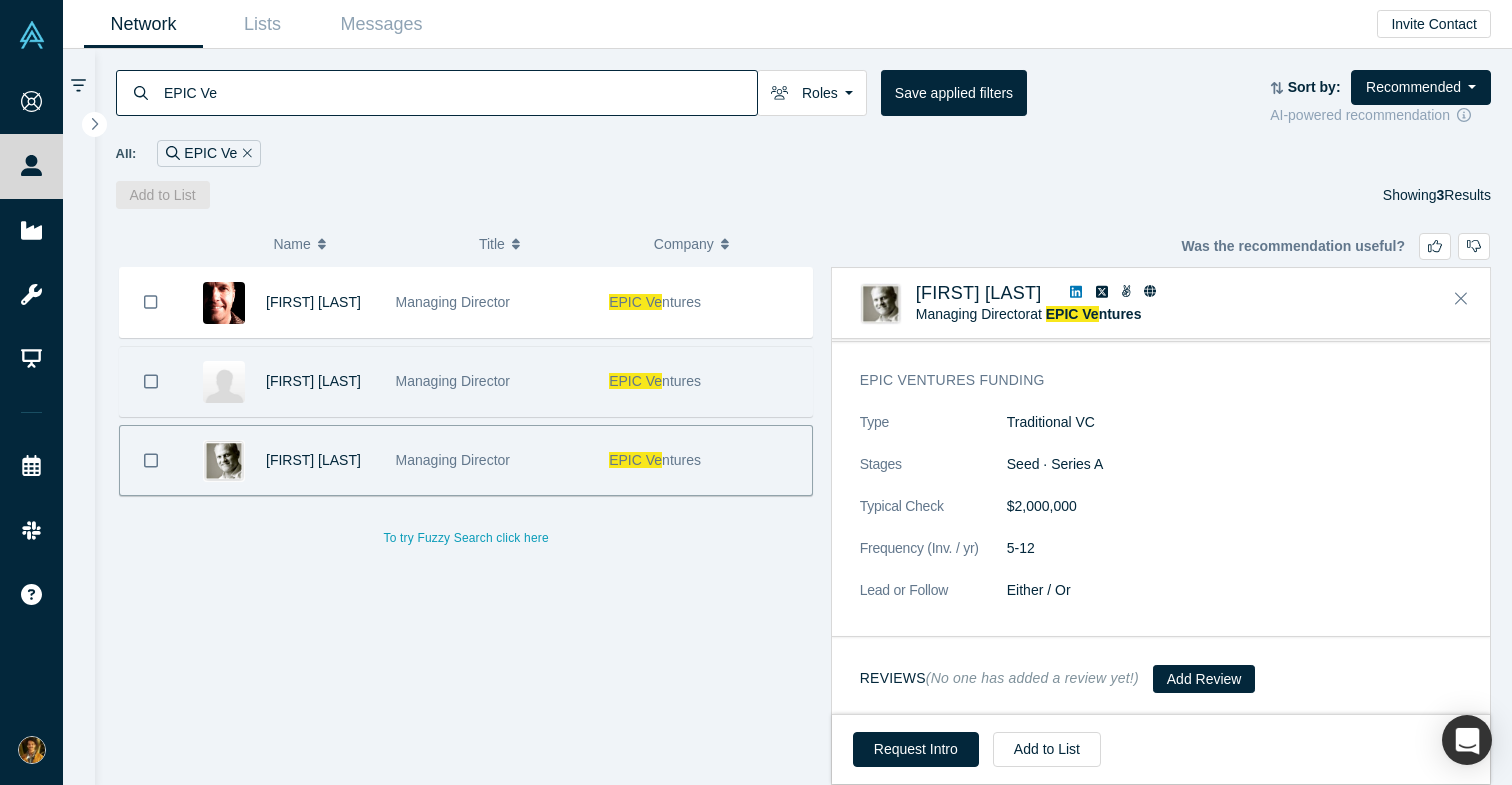 scroll, scrollTop: 1048, scrollLeft: 0, axis: vertical 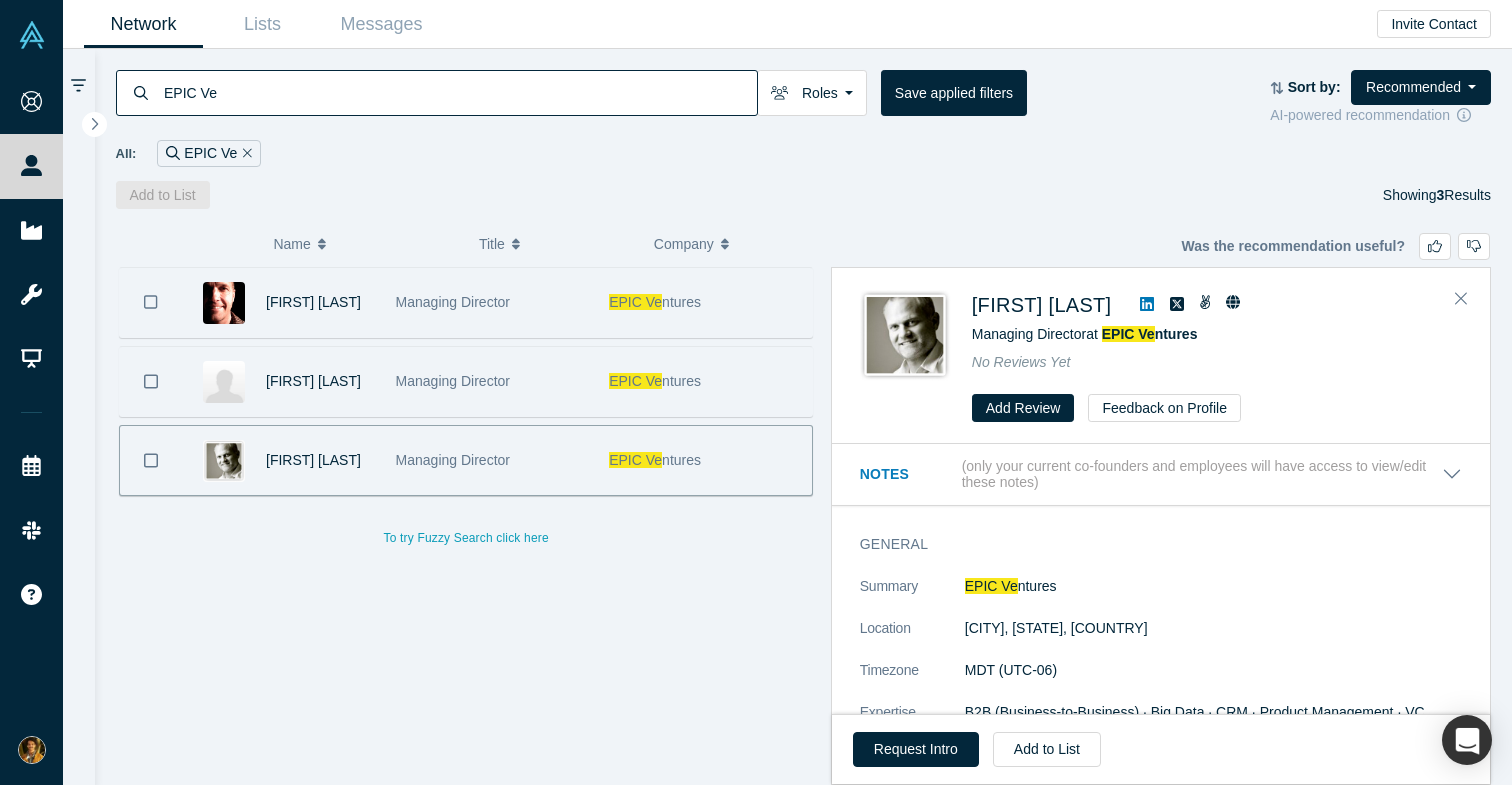 click on "Managing Director" at bounding box center [492, 302] 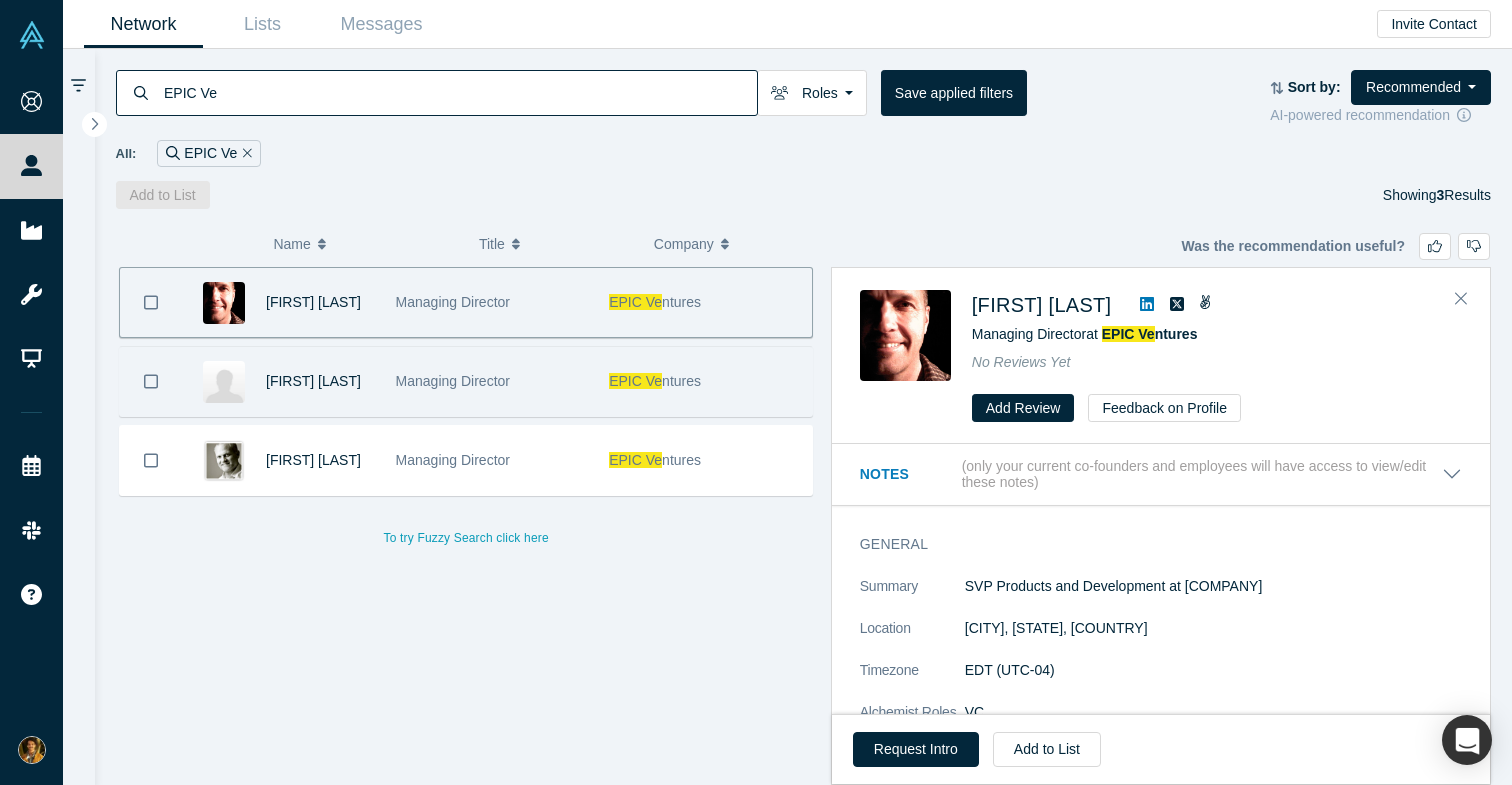 scroll, scrollTop: 0, scrollLeft: 0, axis: both 